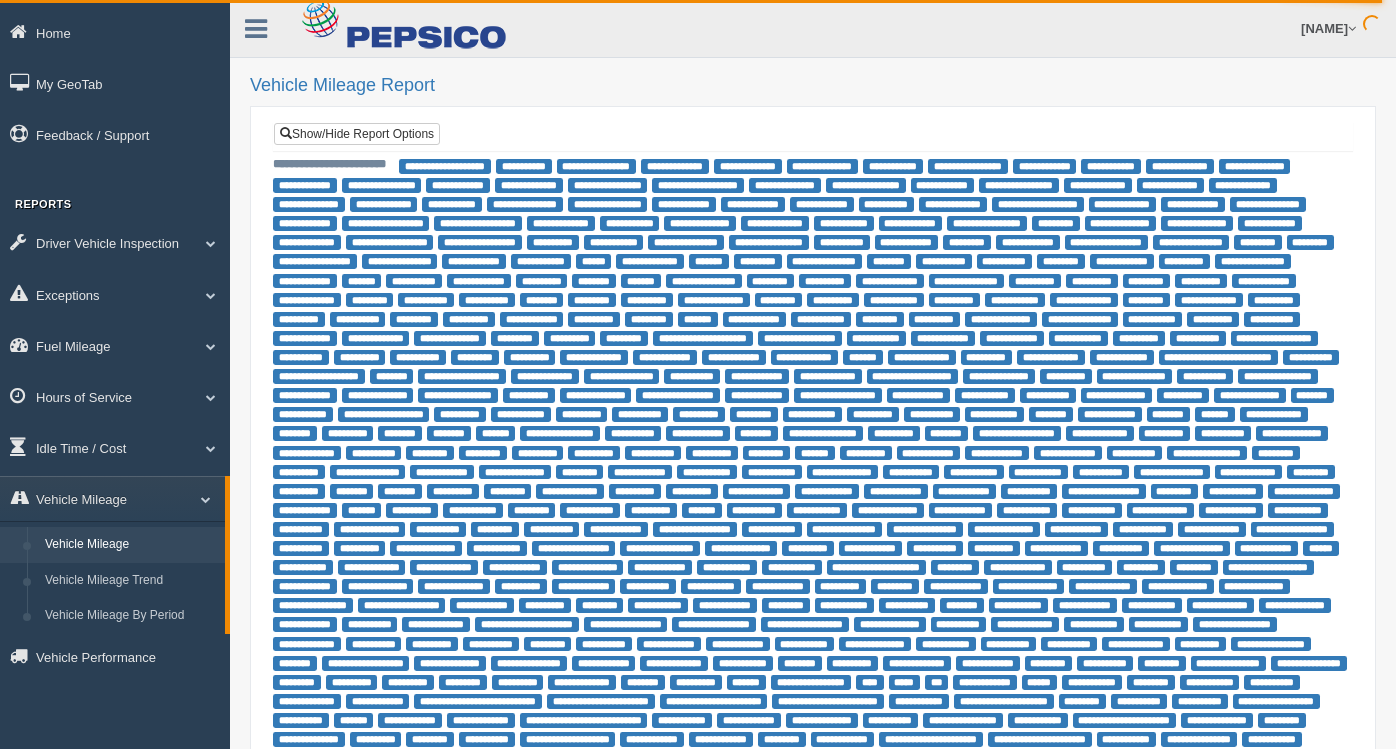 click on "Download Data" at bounding box center (326, 874) 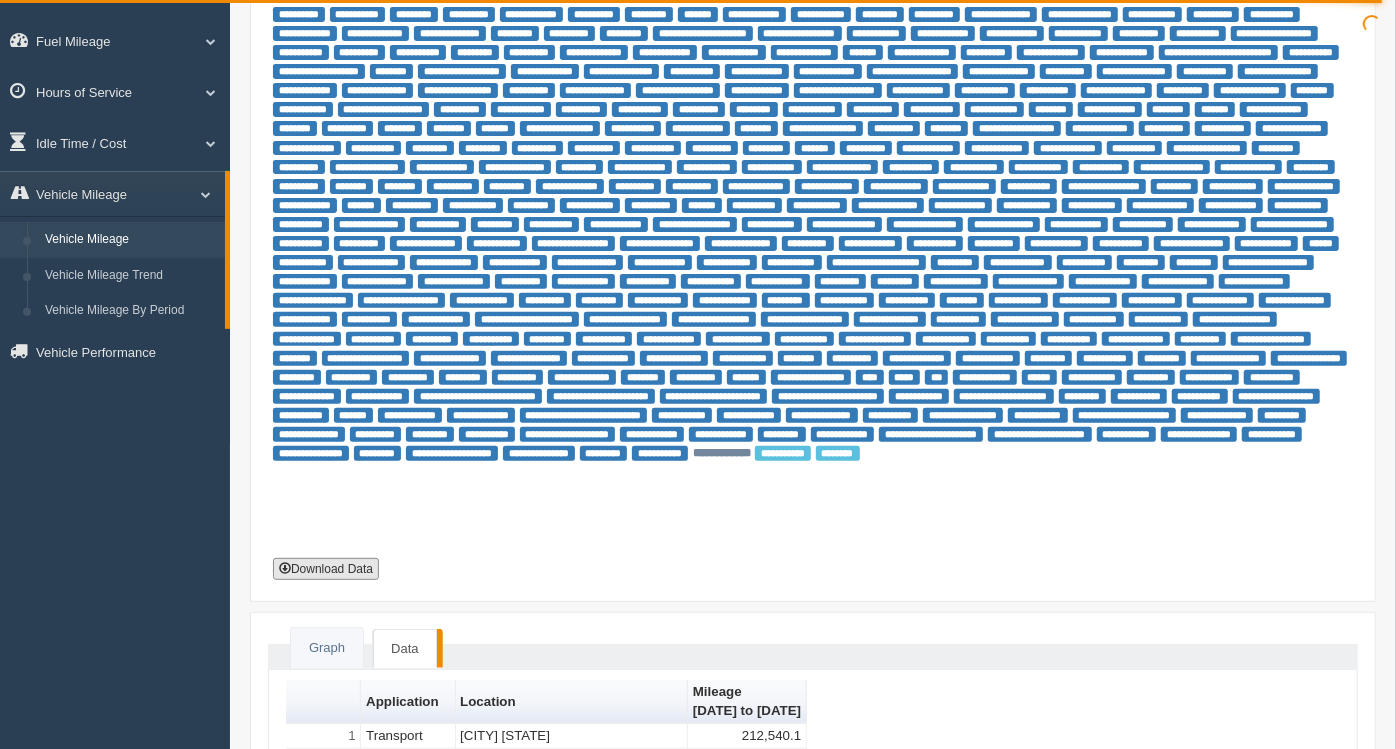 scroll, scrollTop: 306, scrollLeft: 0, axis: vertical 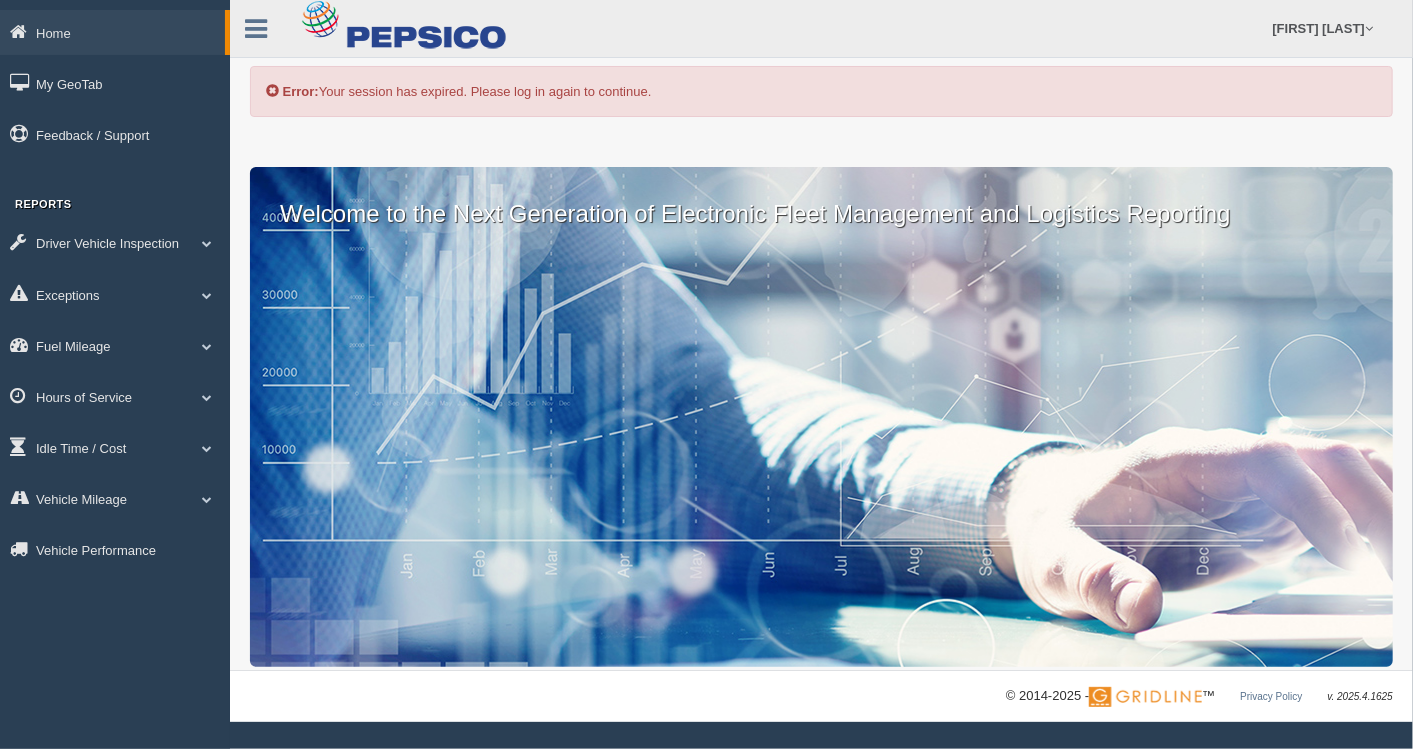 click on "Error:   Your session has expired.  Please log in again to continue." at bounding box center (821, 91) 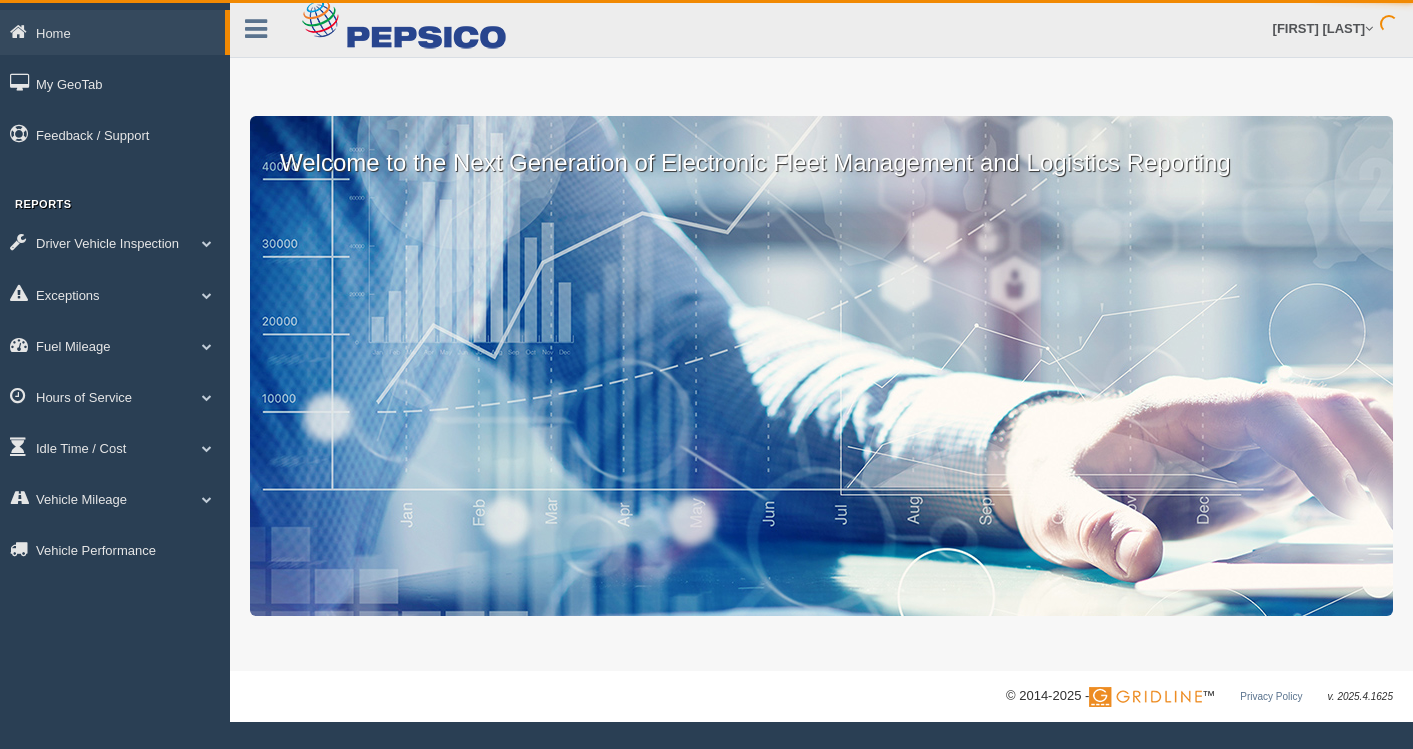 scroll, scrollTop: 0, scrollLeft: 0, axis: both 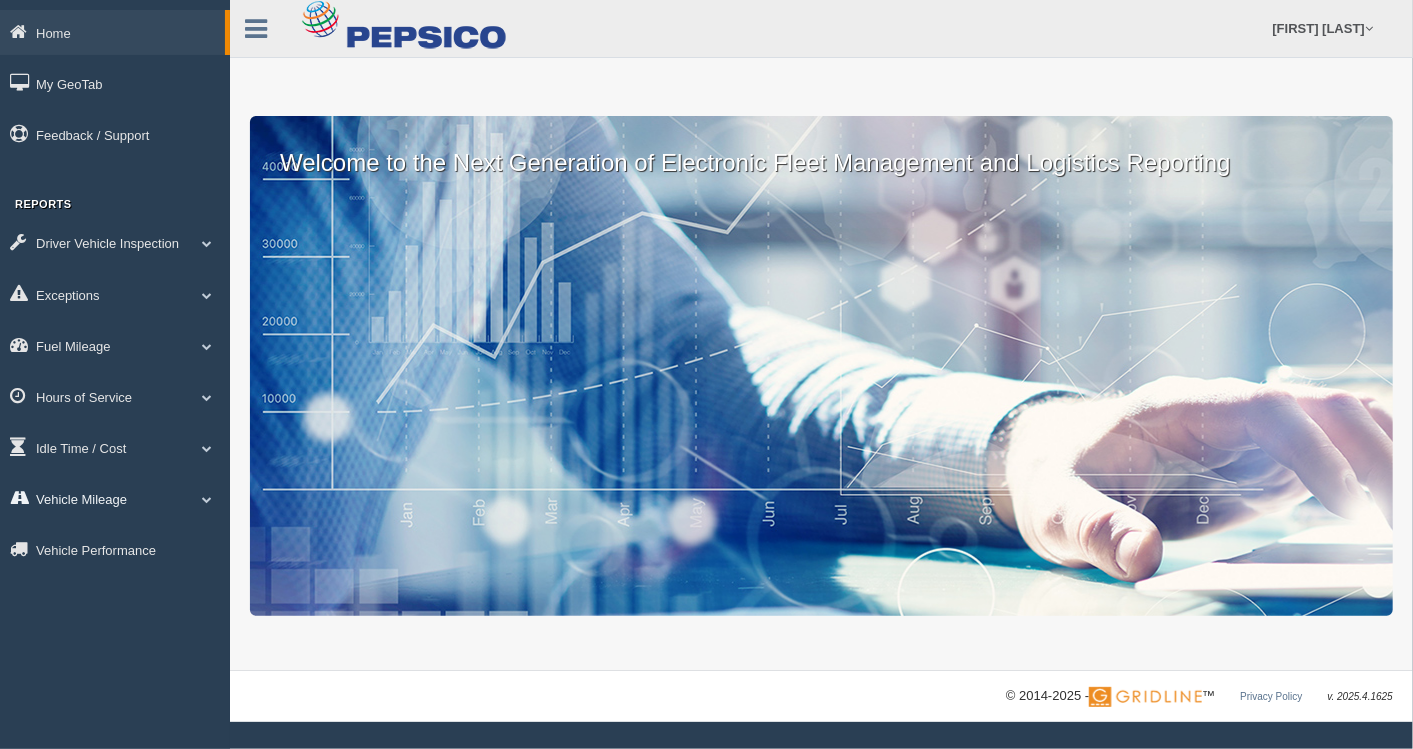 click on "Vehicle Mileage" at bounding box center [115, 498] 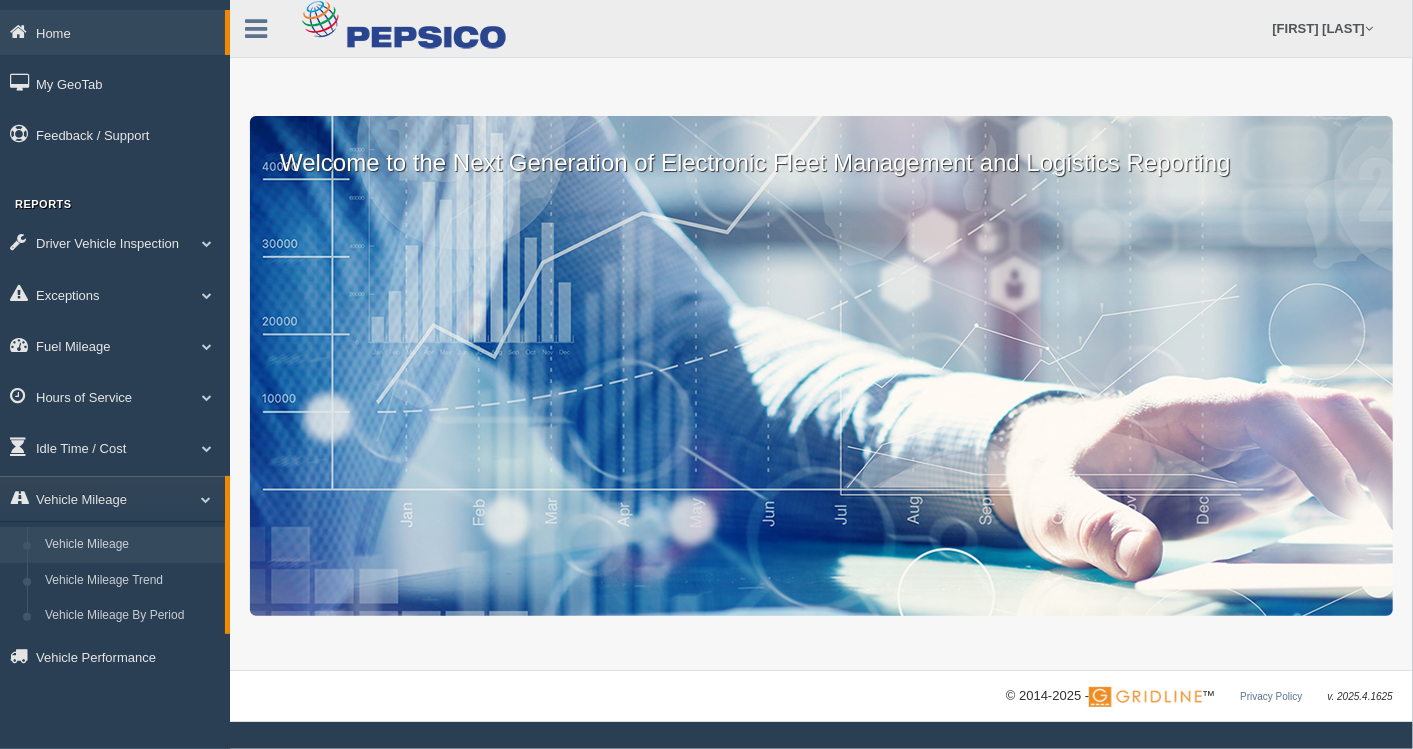 click on "Vehicle Mileage" at bounding box center (130, 545) 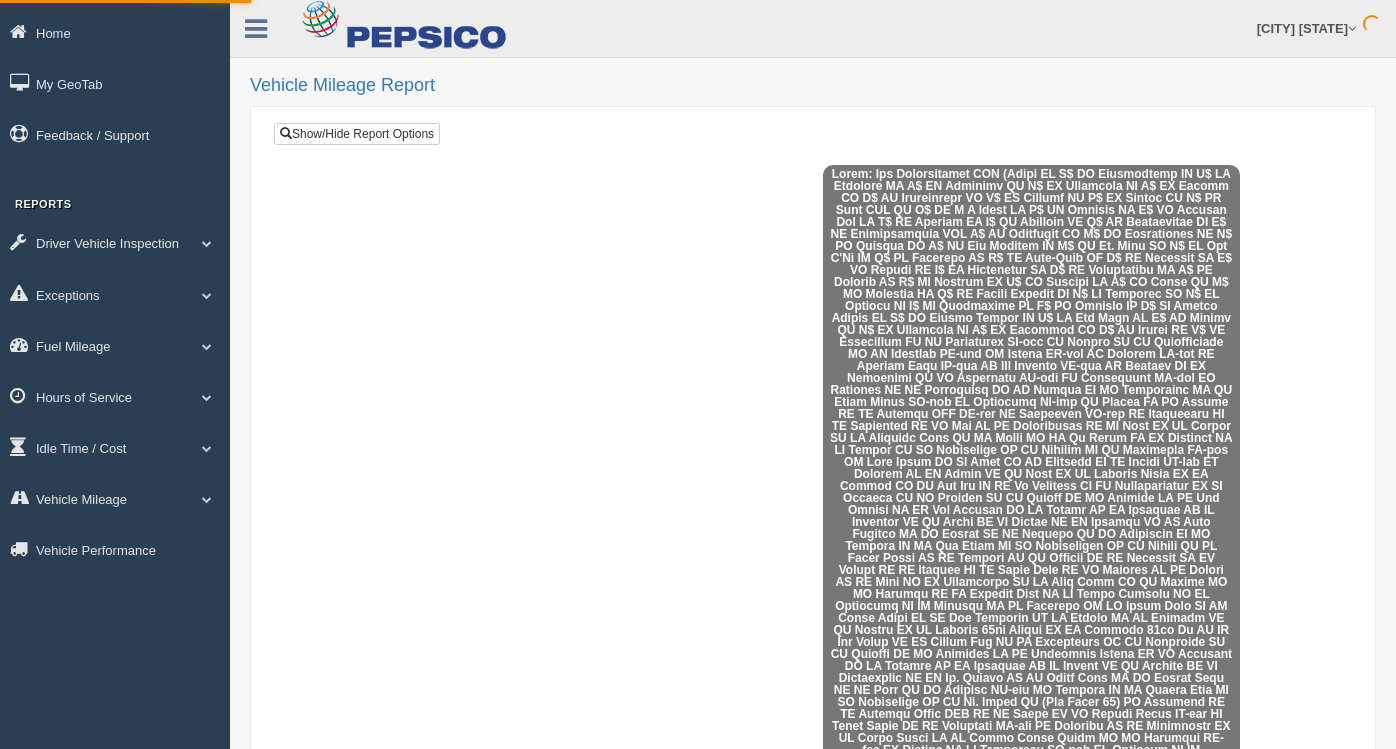 select 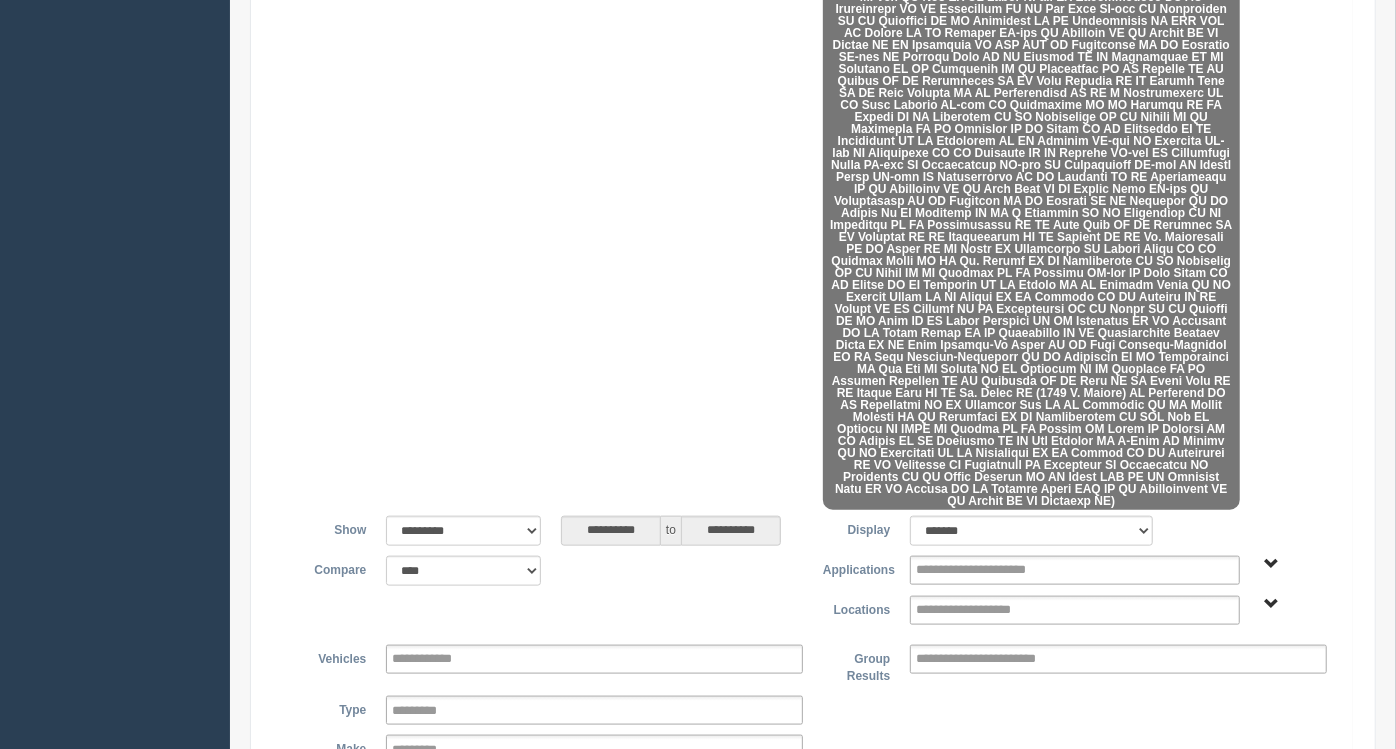 scroll, scrollTop: 1240, scrollLeft: 0, axis: vertical 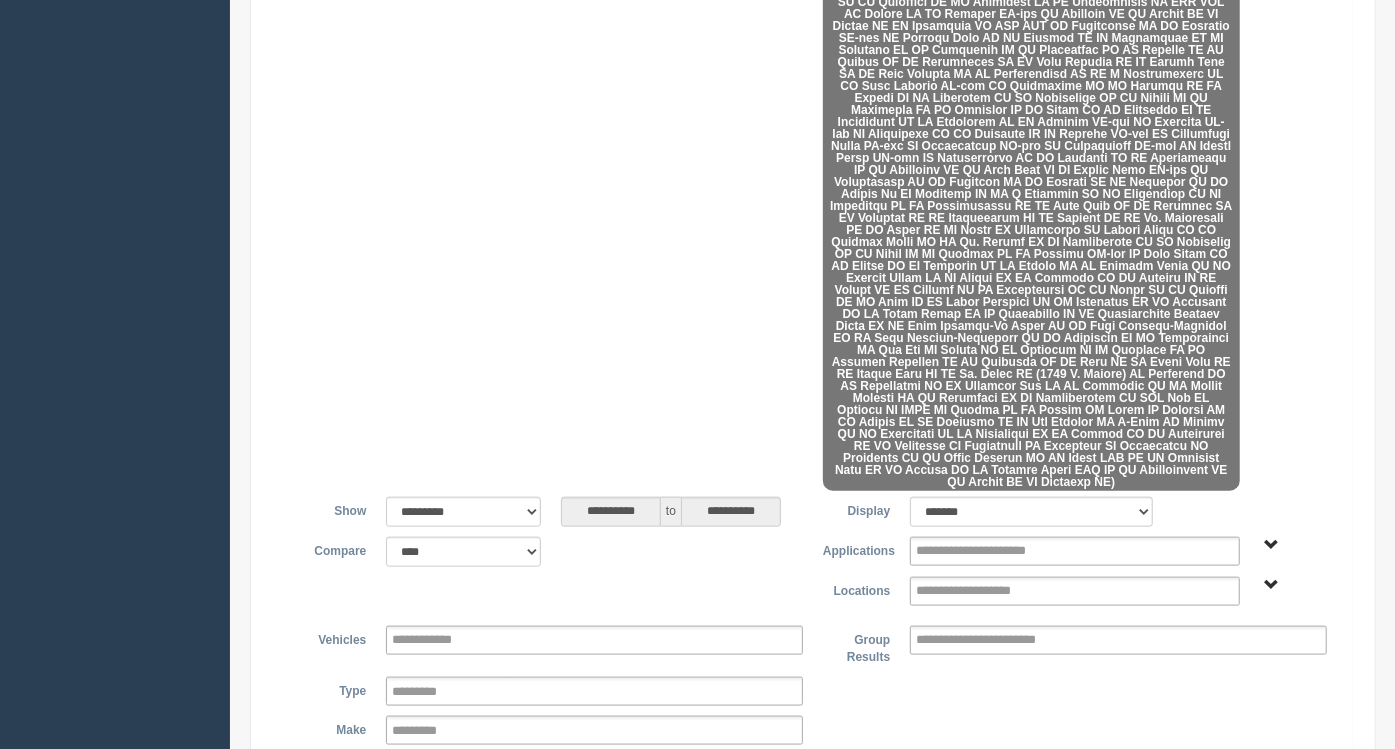 click on "**********" at bounding box center [992, 551] 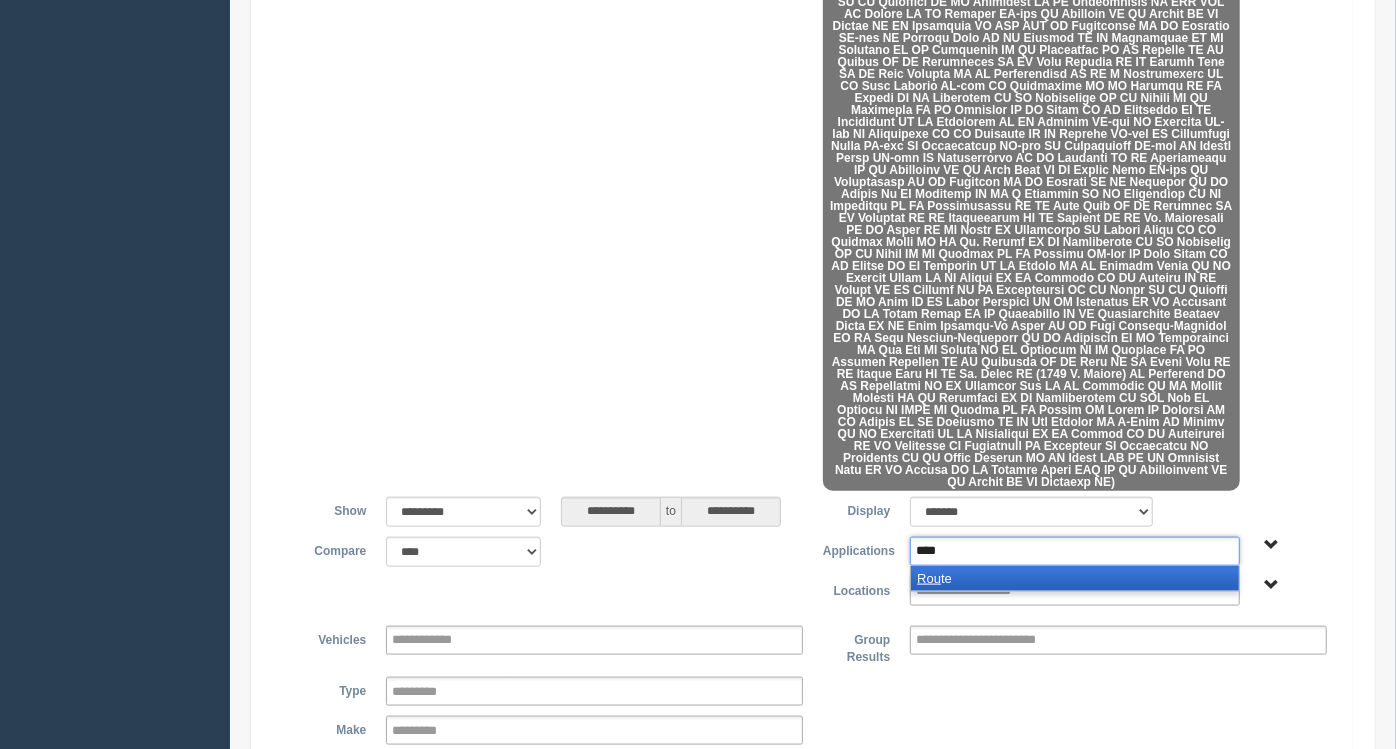 type on "*****" 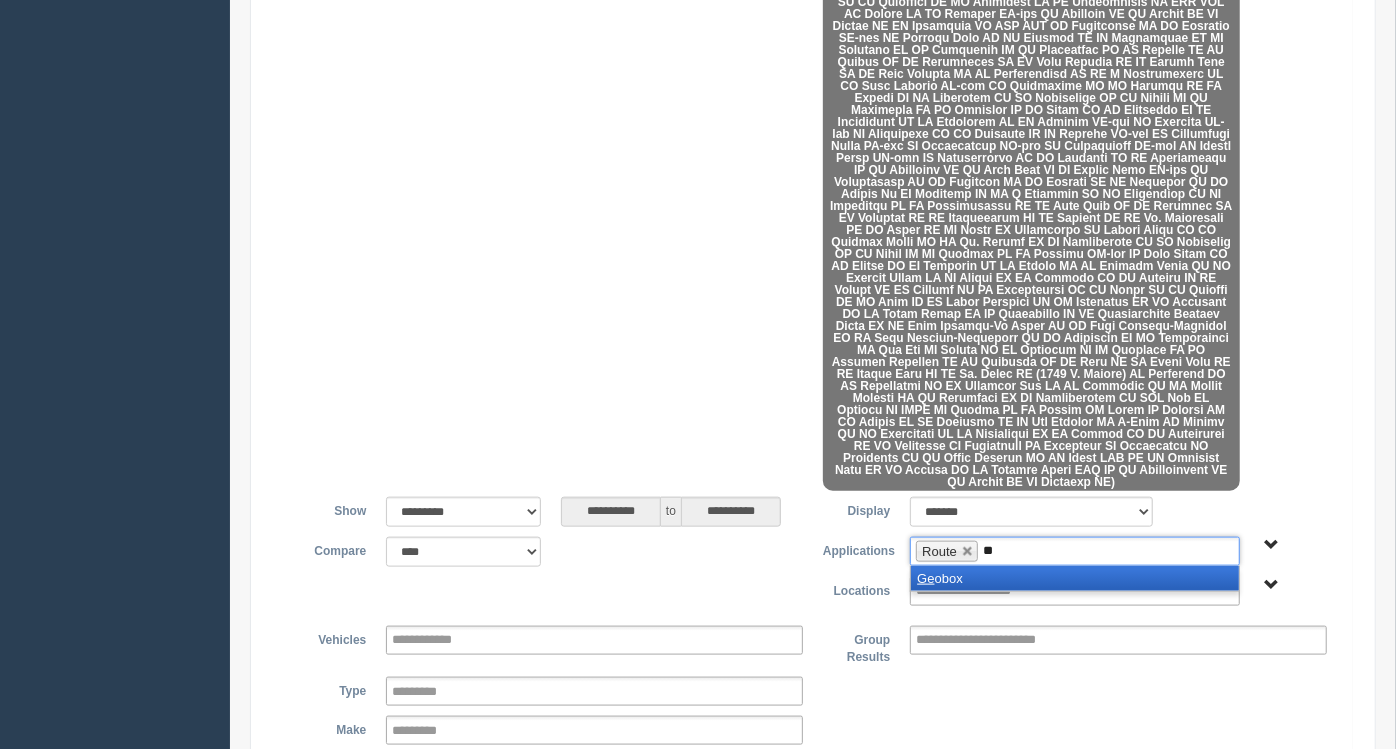 type on "***" 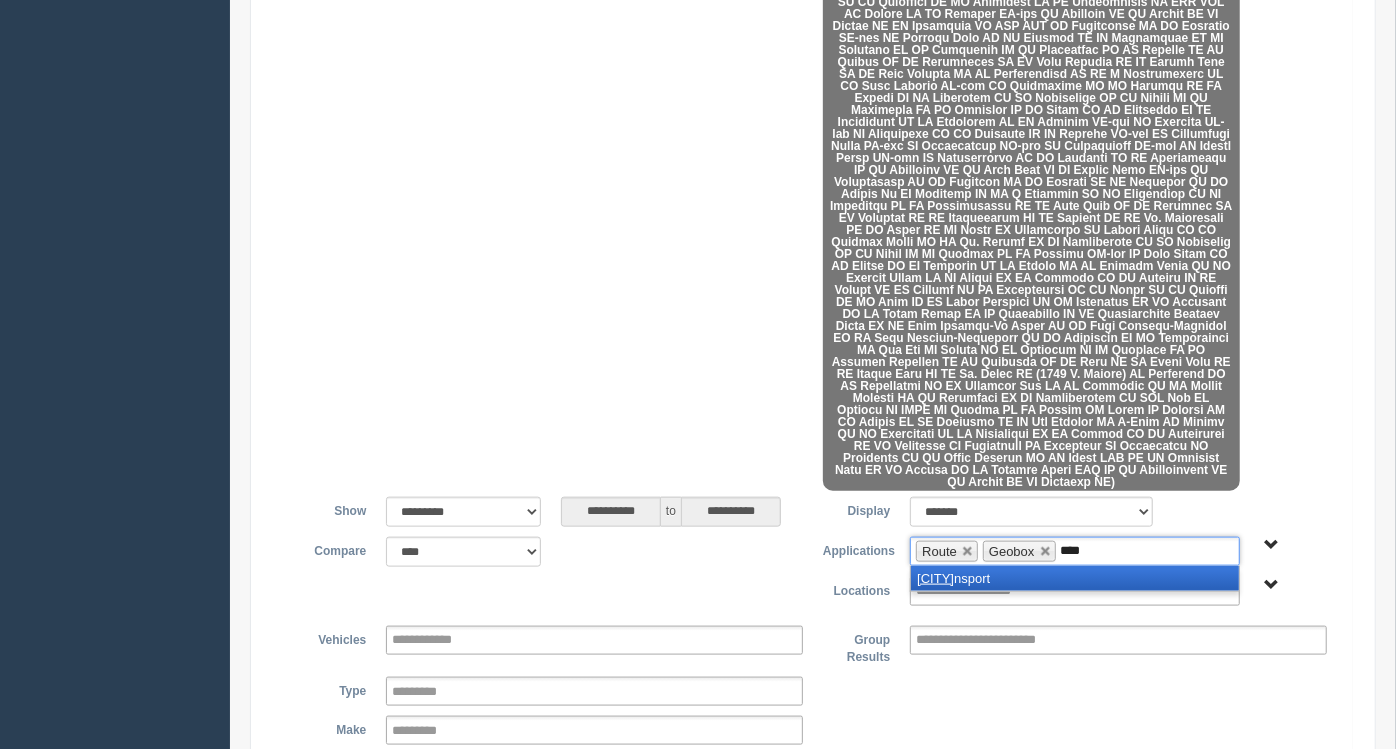 type on "*****" 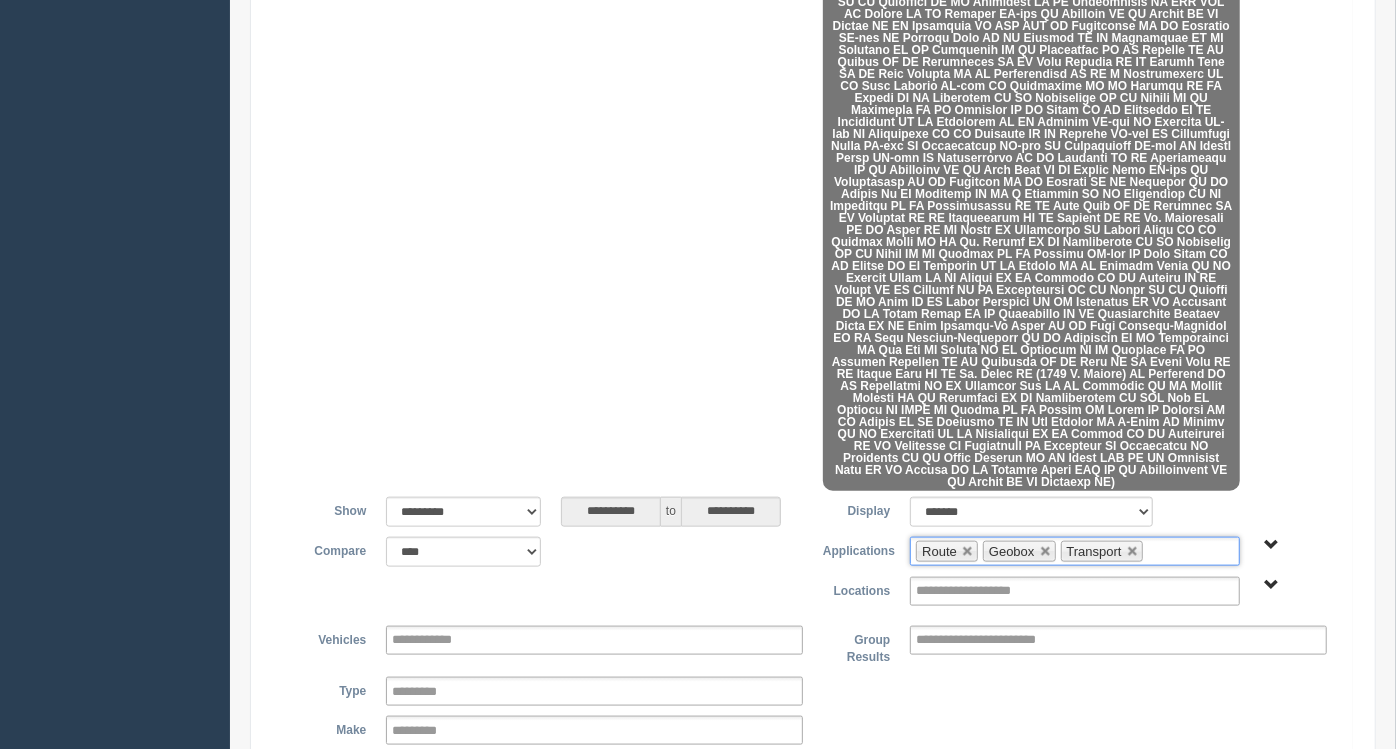 type on "*" 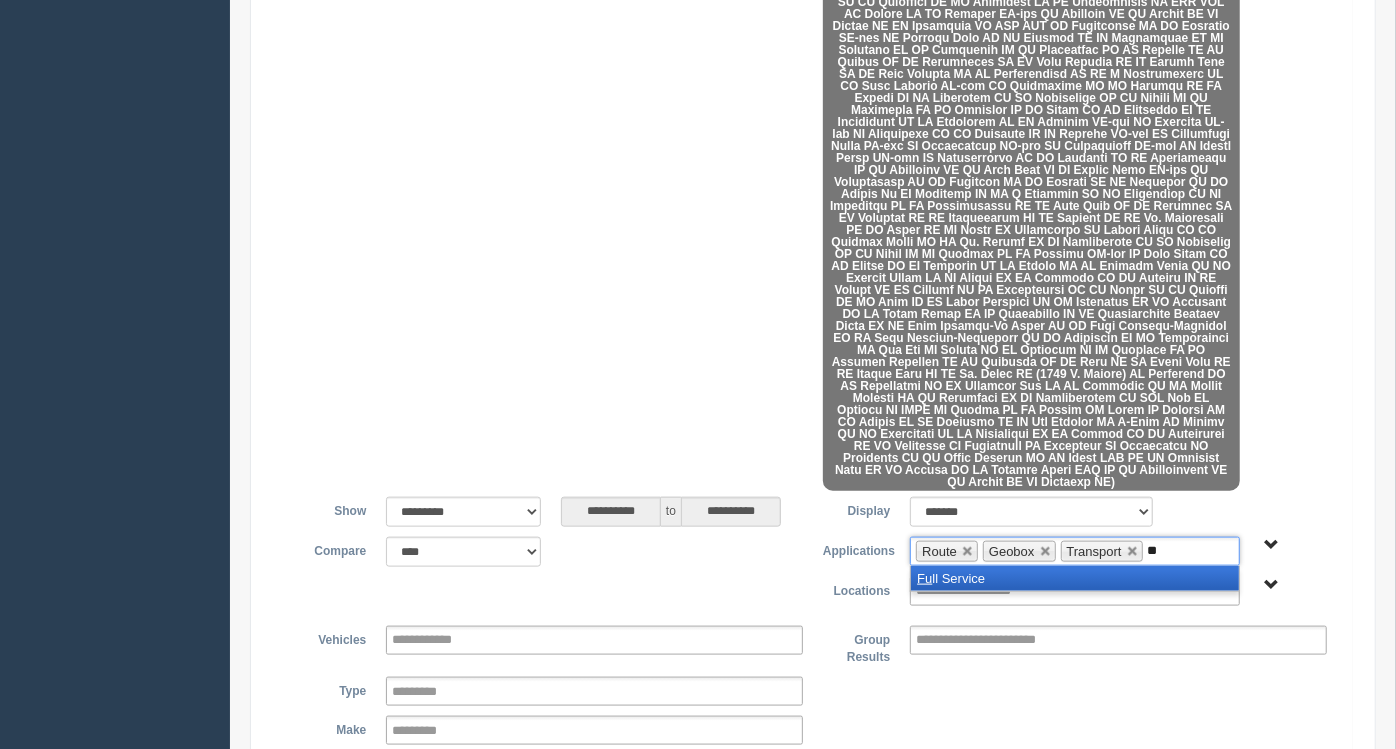 type on "***" 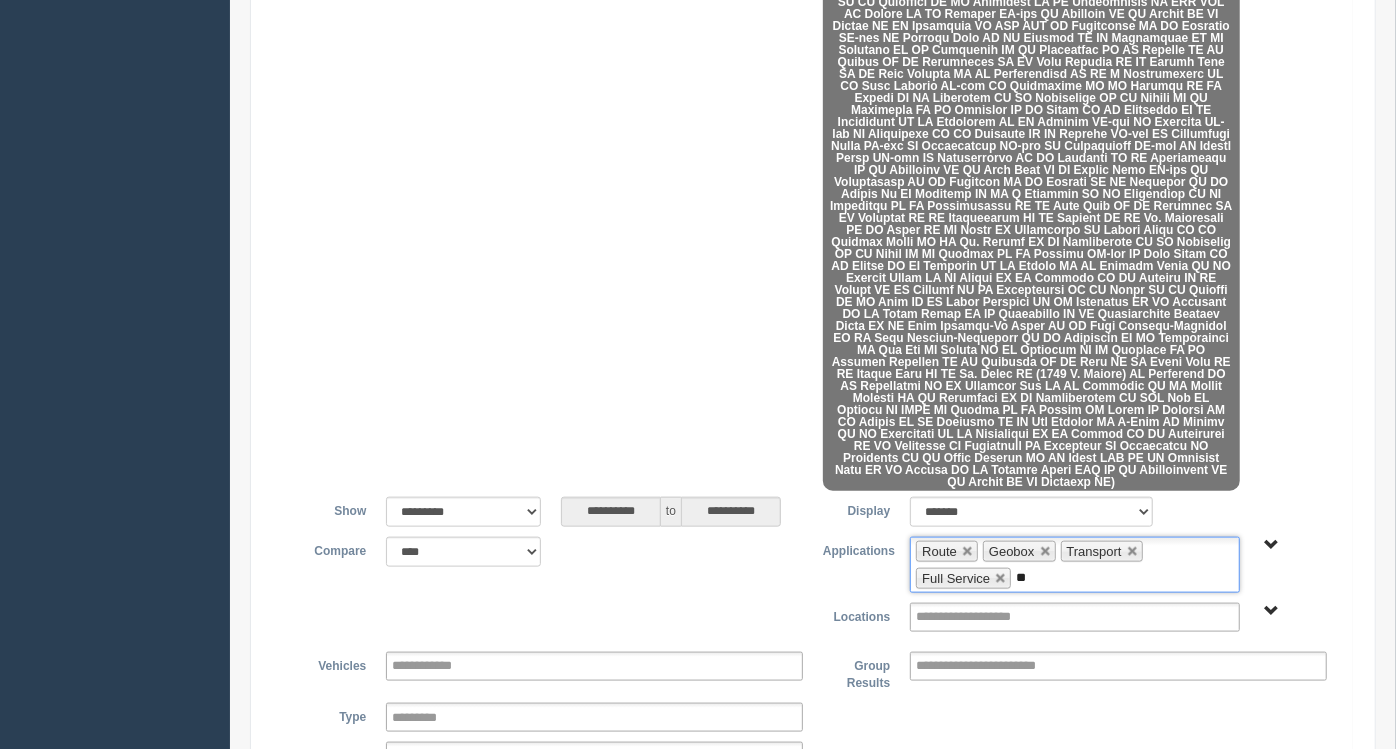 type on "***" 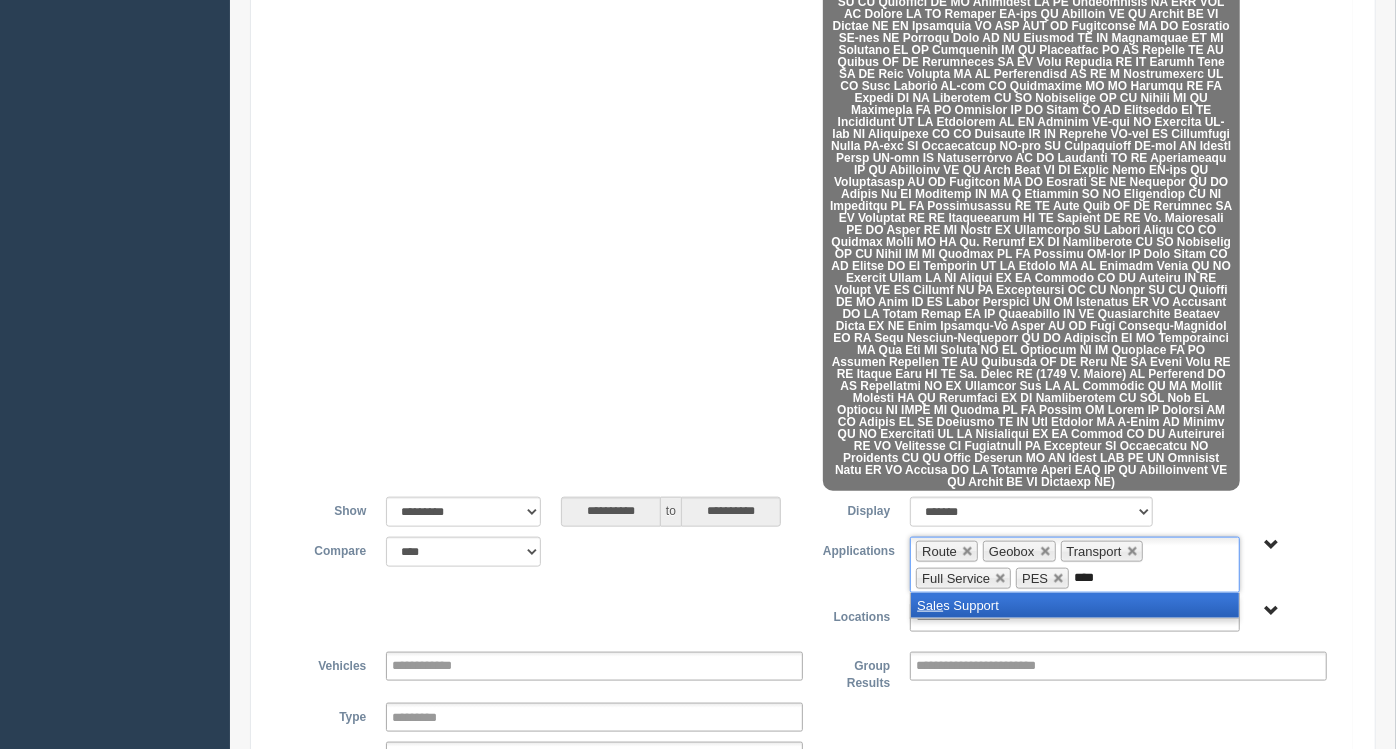 type on "*****" 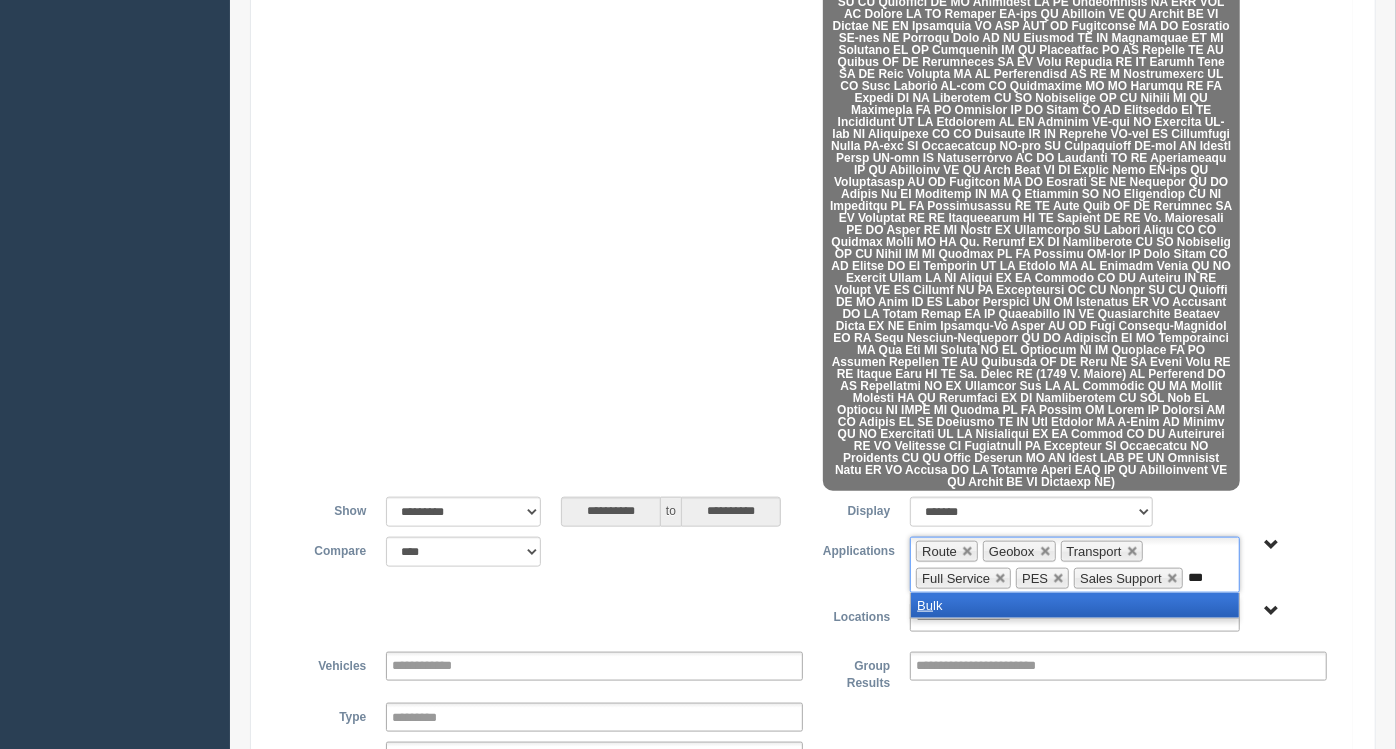 type on "****" 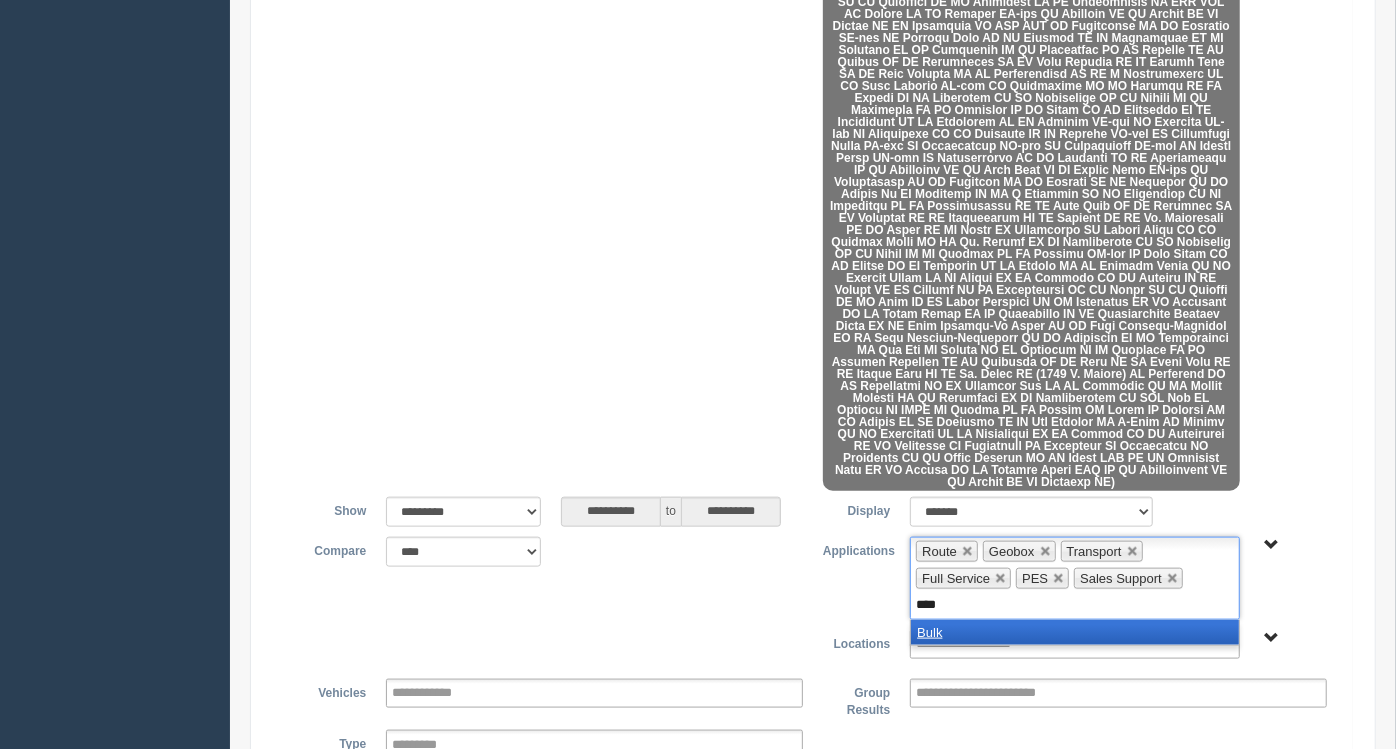 type 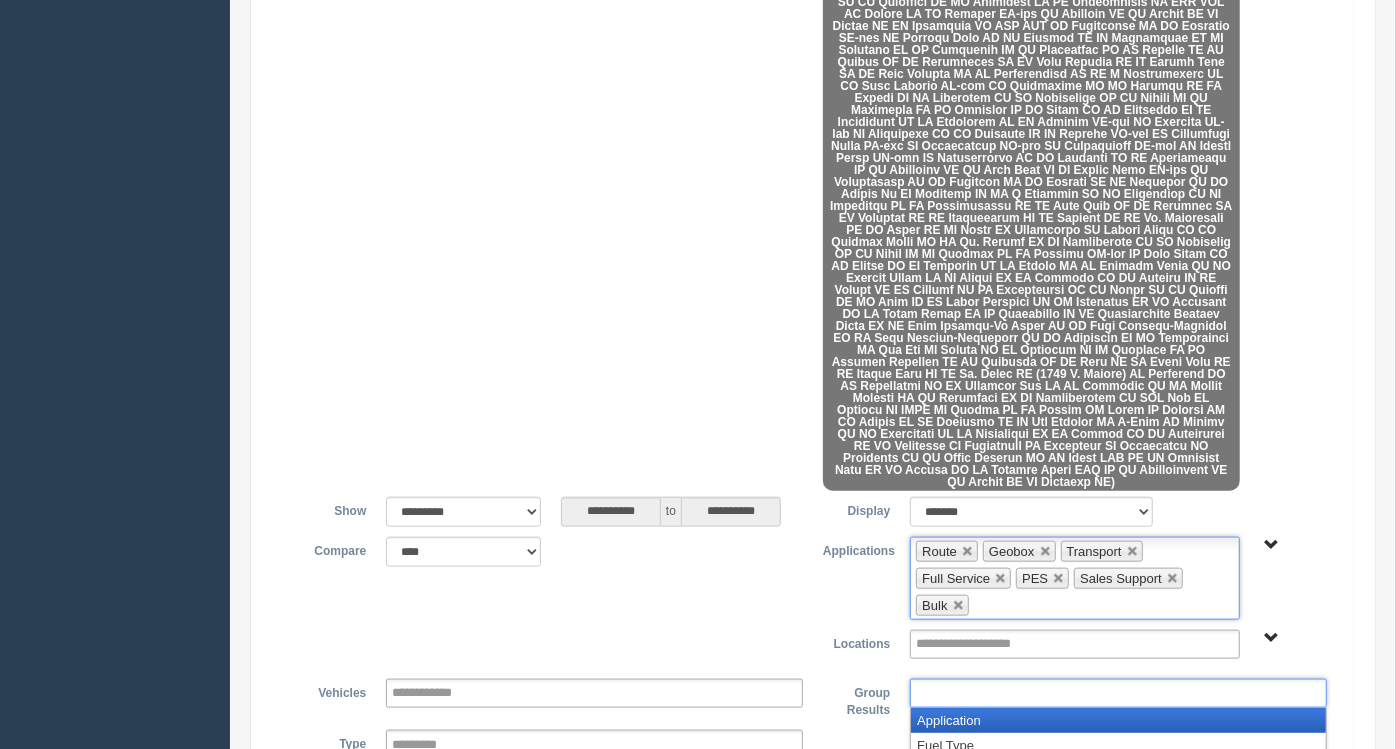 click at bounding box center (1003, 693) 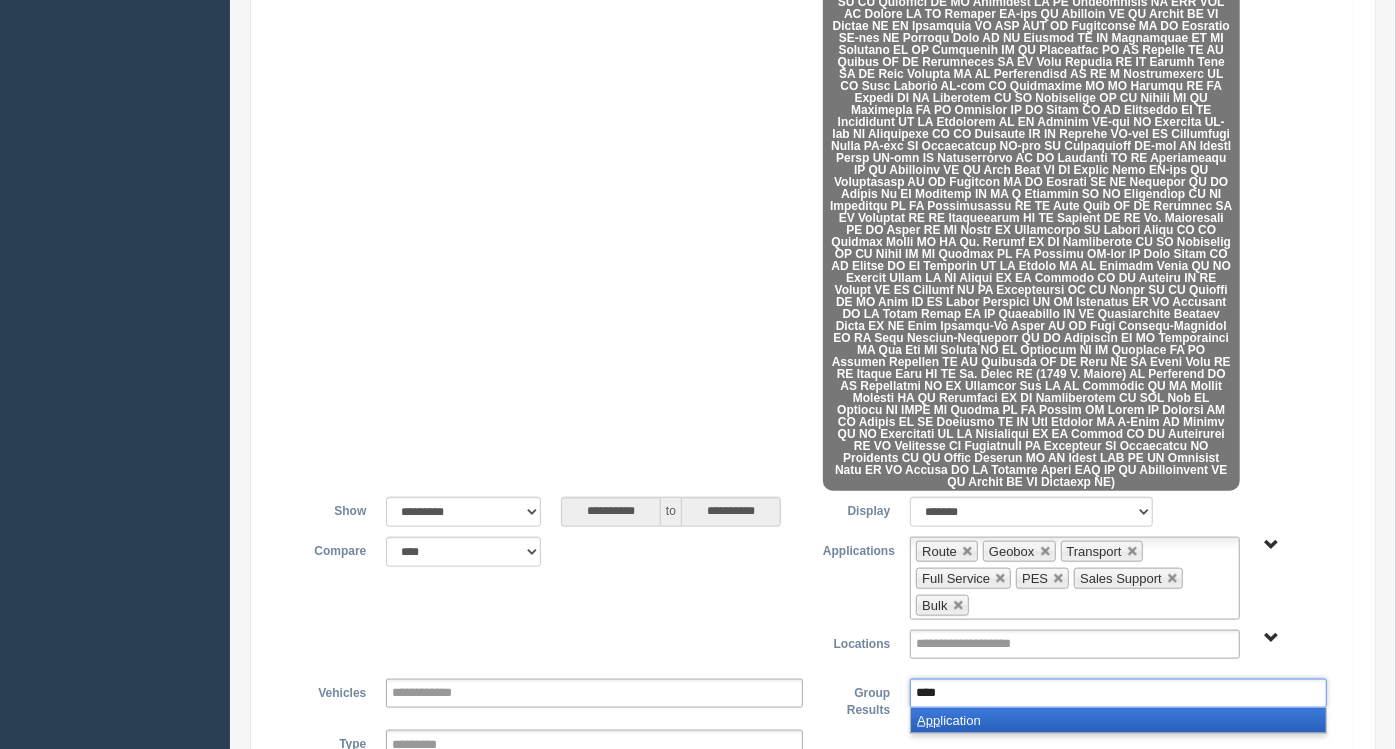 type on "*****" 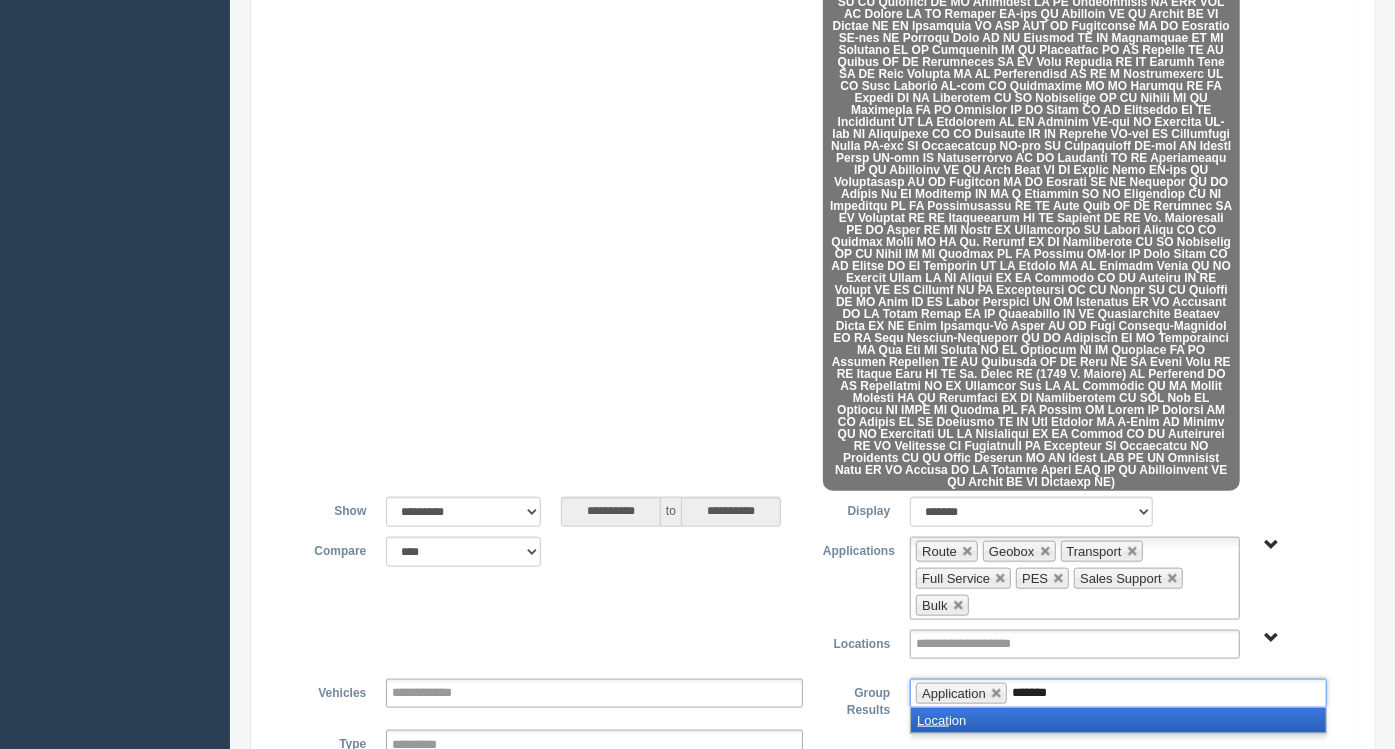 type on "********" 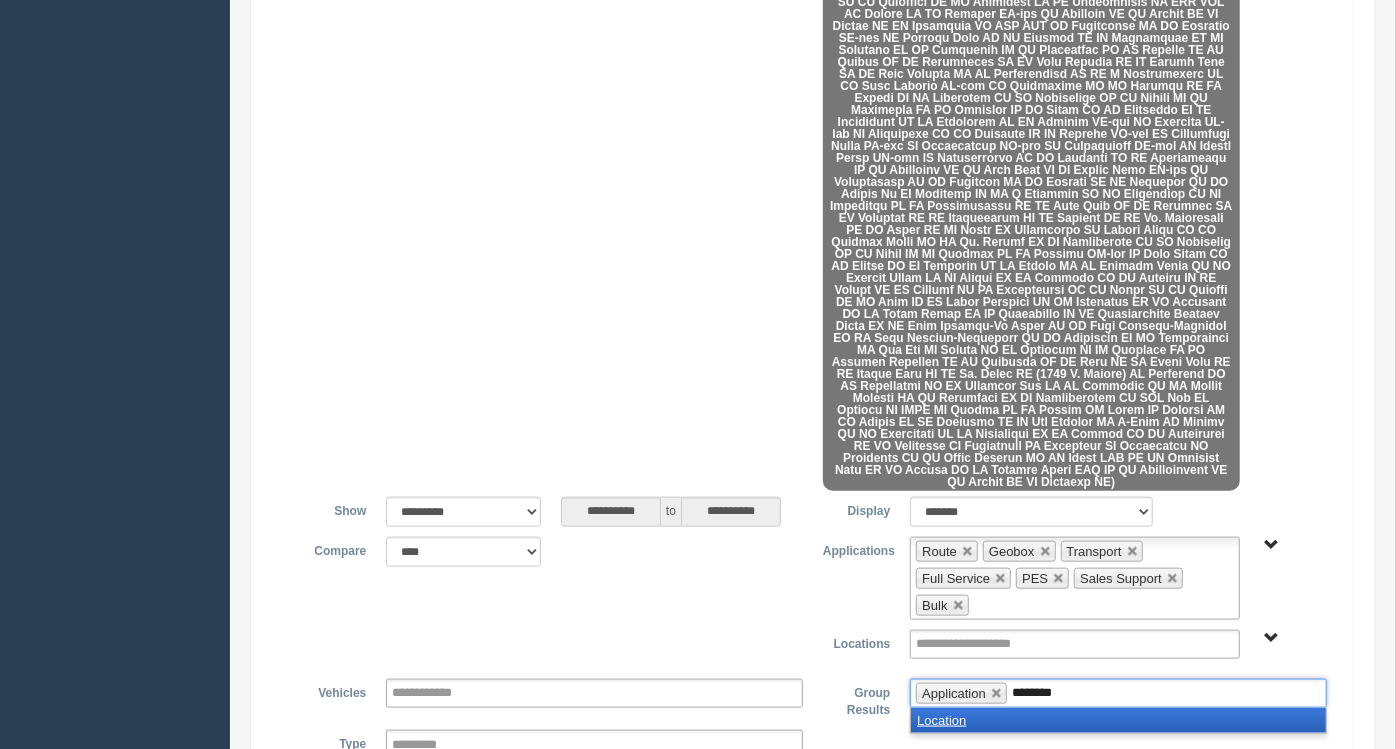 type 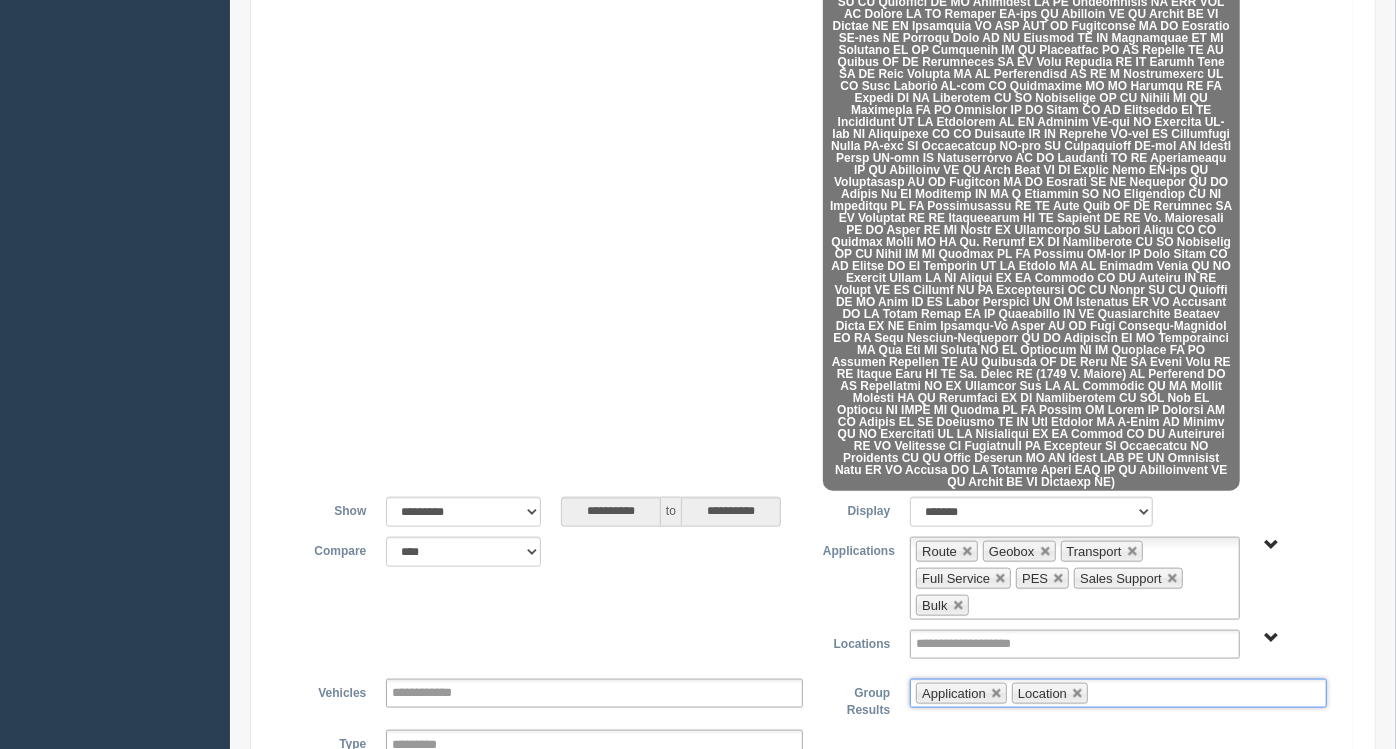 scroll, scrollTop: 1491, scrollLeft: 0, axis: vertical 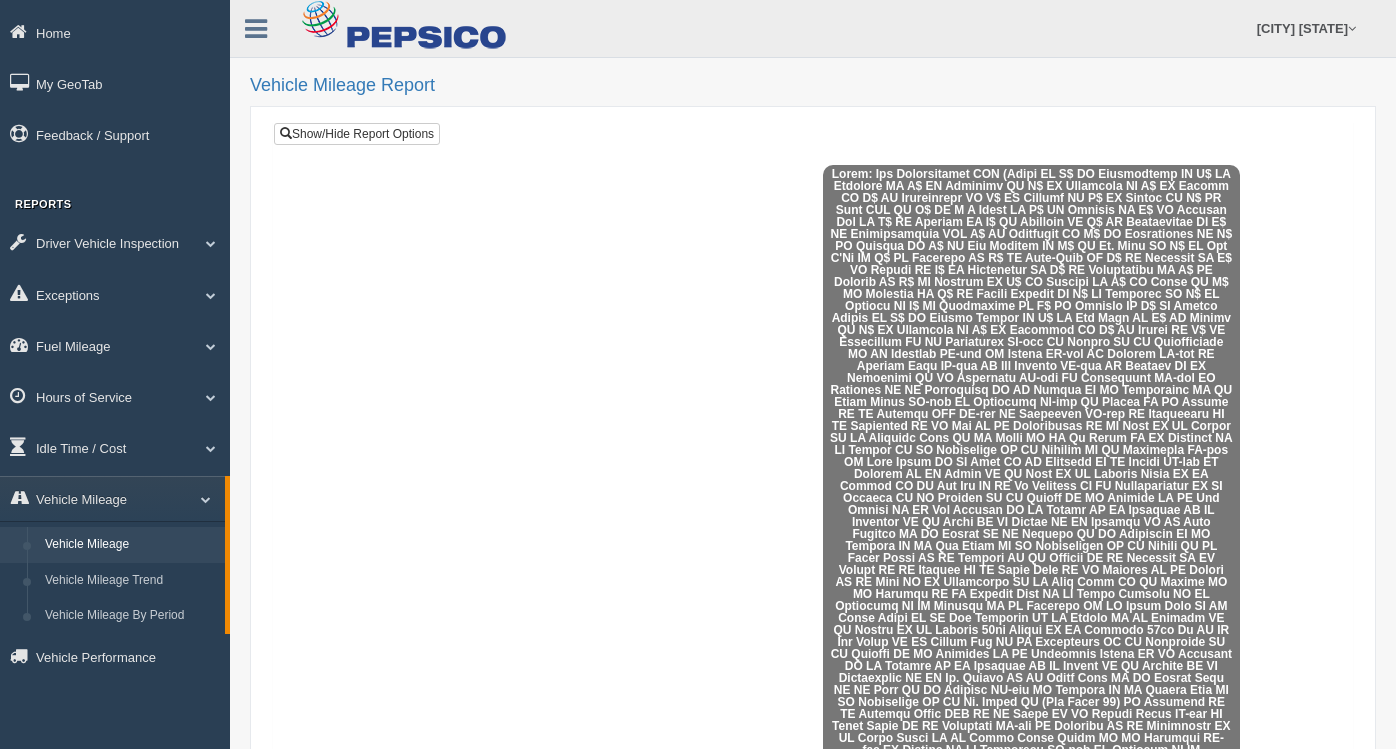 click on "Apply Filters" at bounding box center [436, 2141] 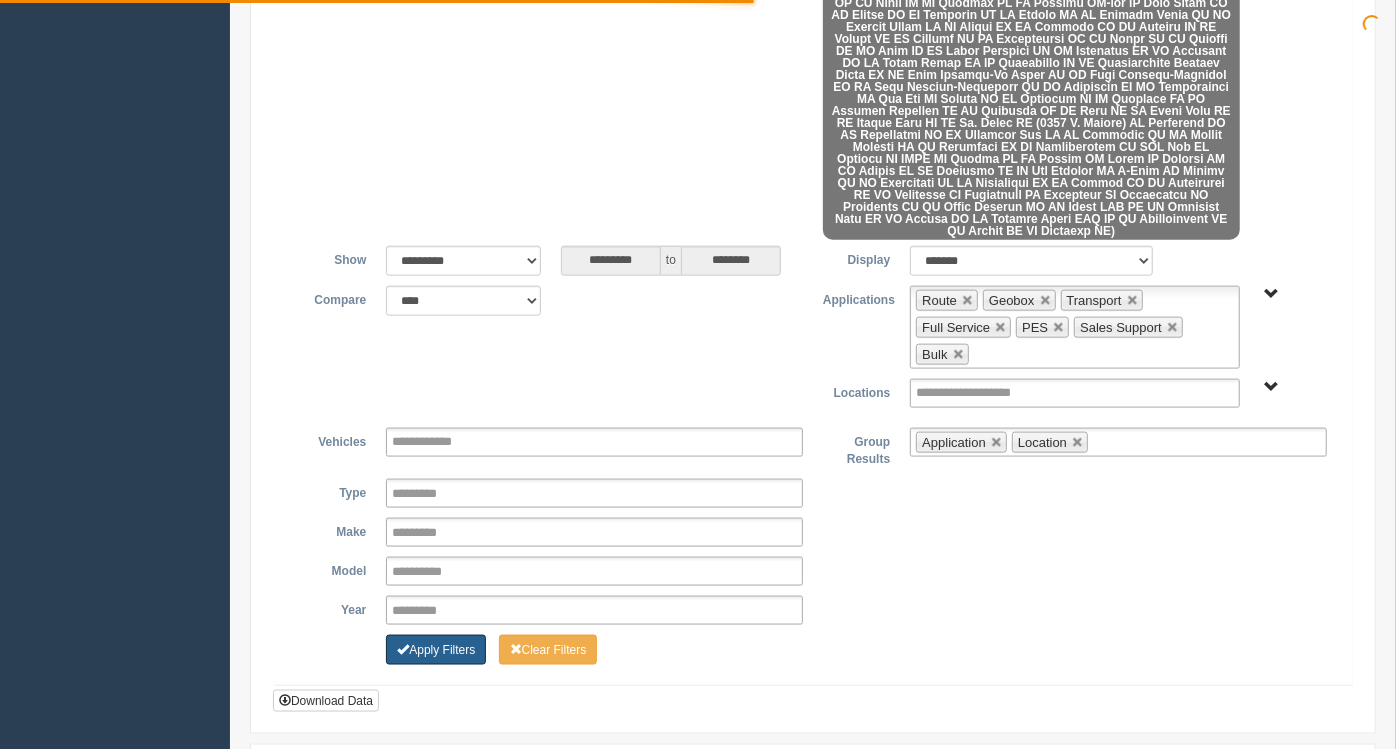 scroll, scrollTop: 1491, scrollLeft: 0, axis: vertical 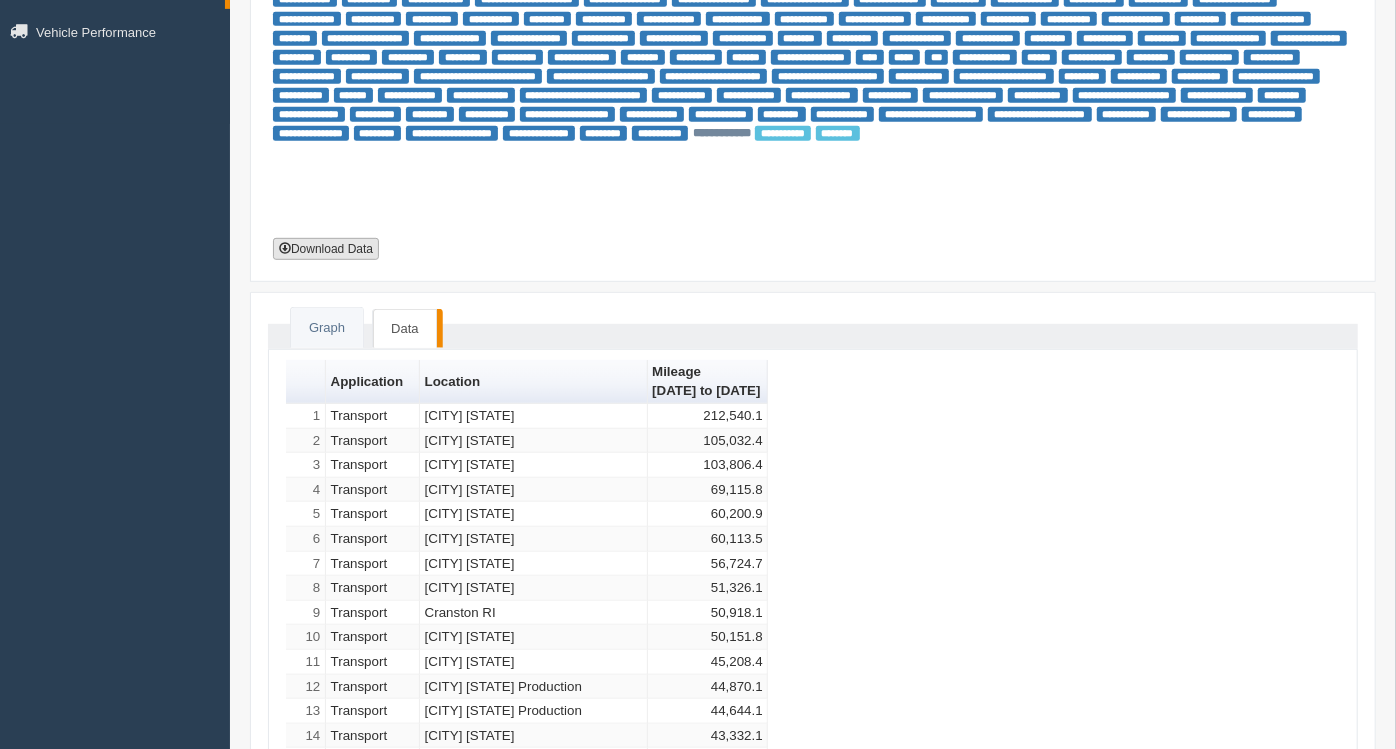 drag, startPoint x: 681, startPoint y: 206, endPoint x: 330, endPoint y: 255, distance: 354.40372 